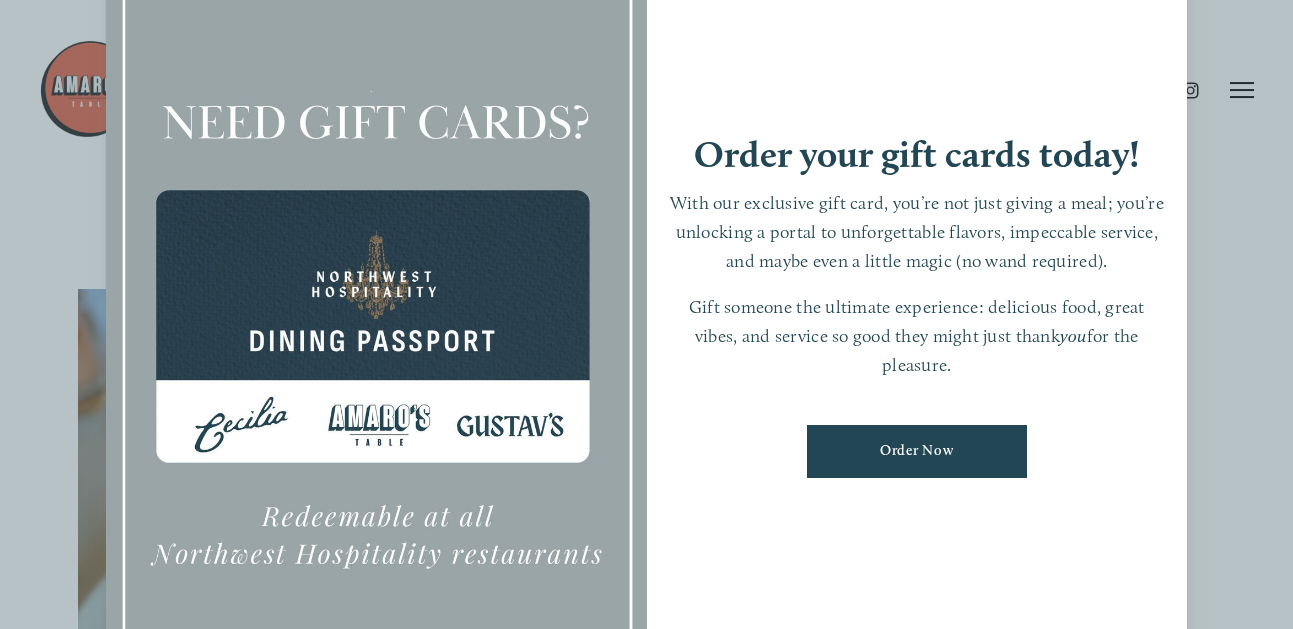 scroll, scrollTop: 0, scrollLeft: 0, axis: both 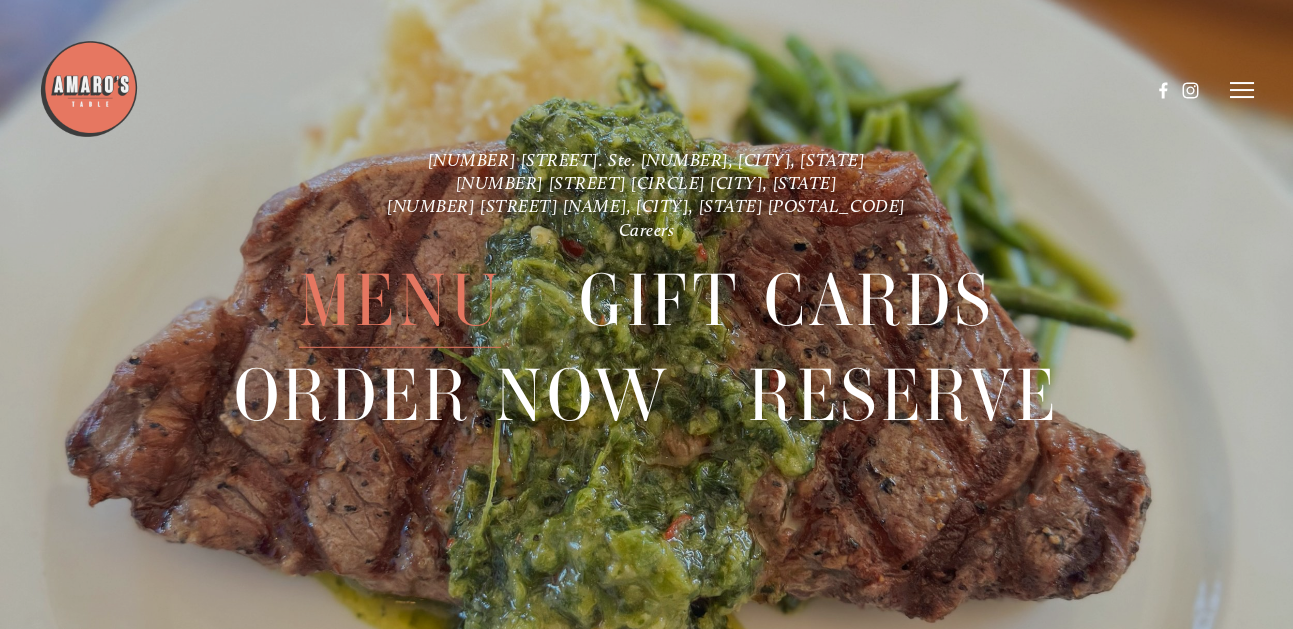 click on "Menu" at bounding box center [400, 301] 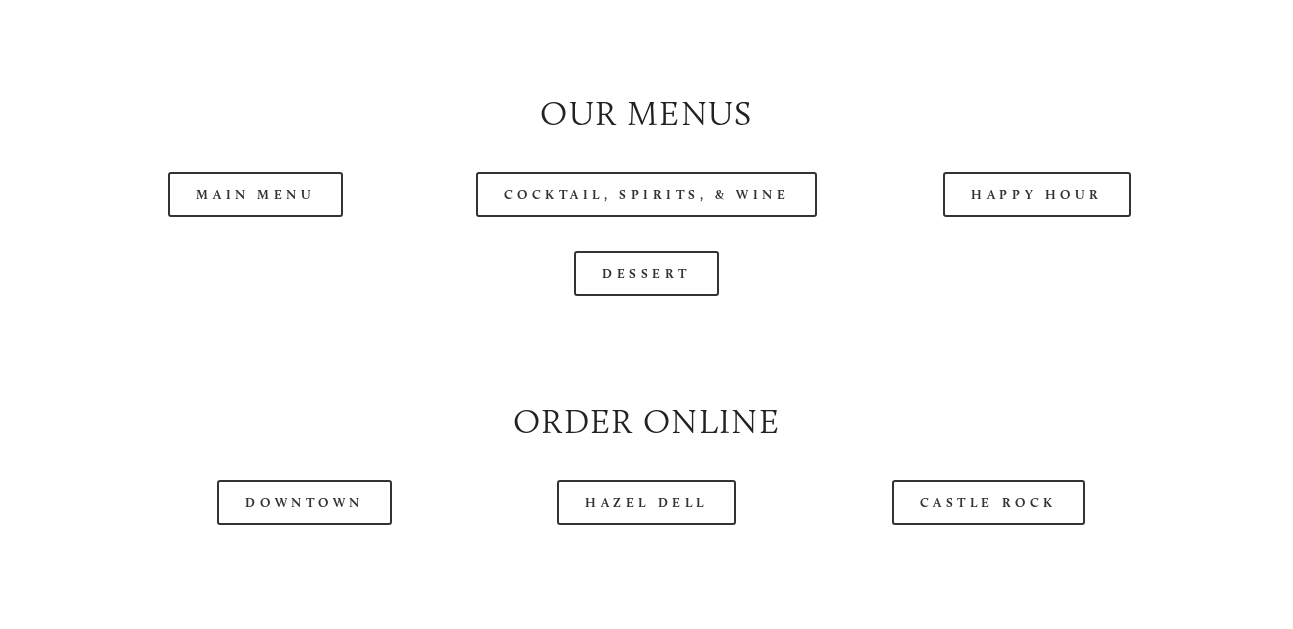 scroll, scrollTop: 1829, scrollLeft: 0, axis: vertical 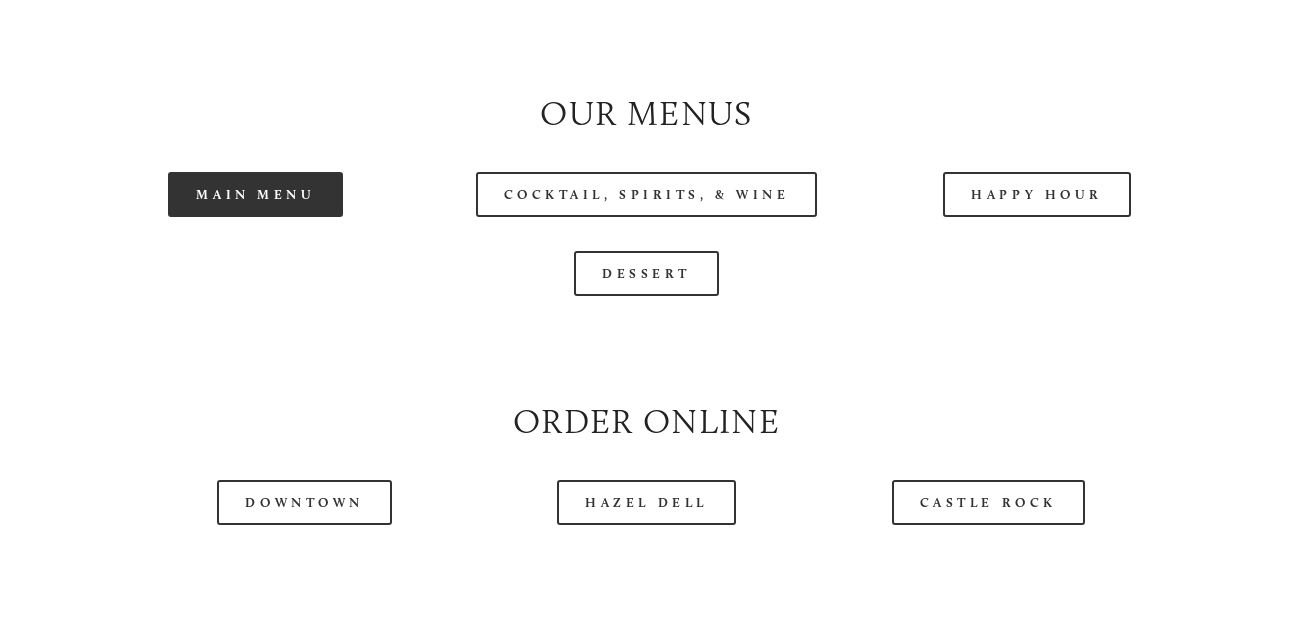 click on "Main Menu" at bounding box center (255, 194) 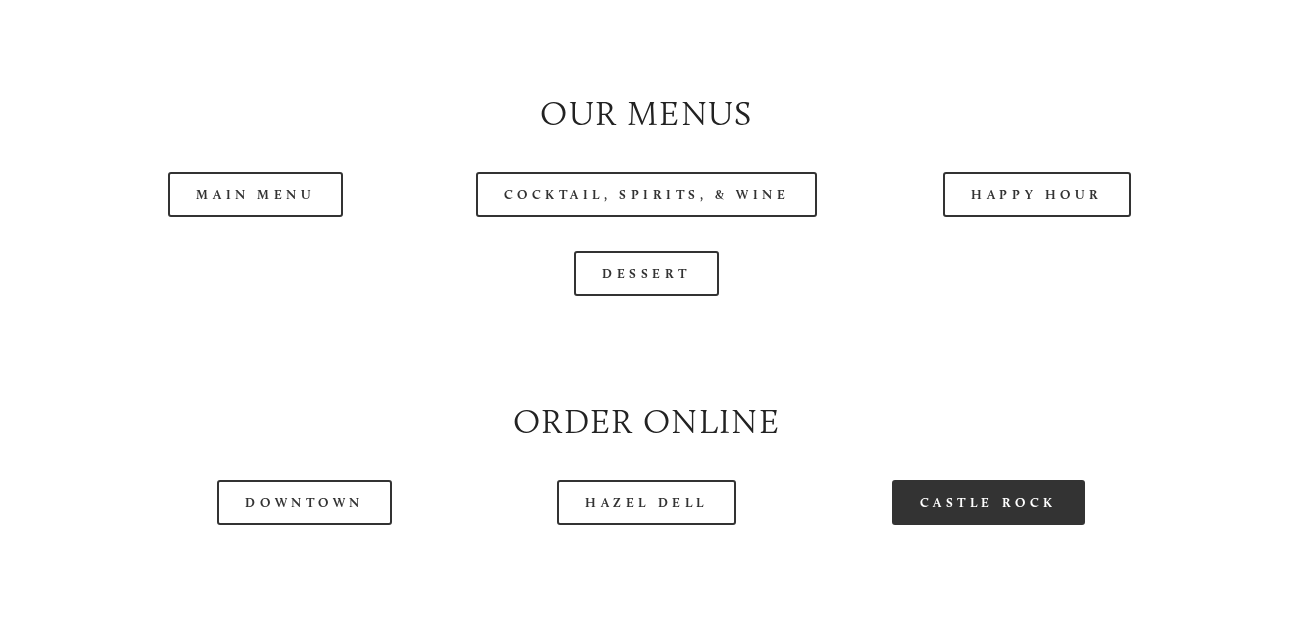 click on "Castle Rock" at bounding box center [988, 502] 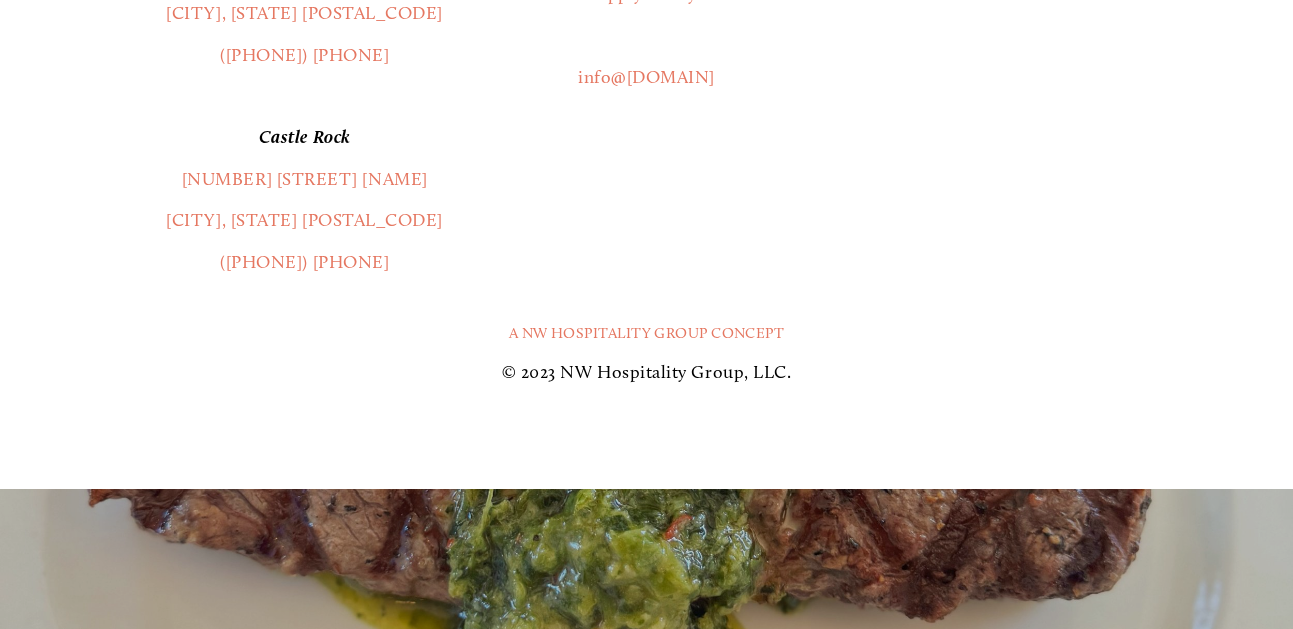 scroll, scrollTop: 3651, scrollLeft: 0, axis: vertical 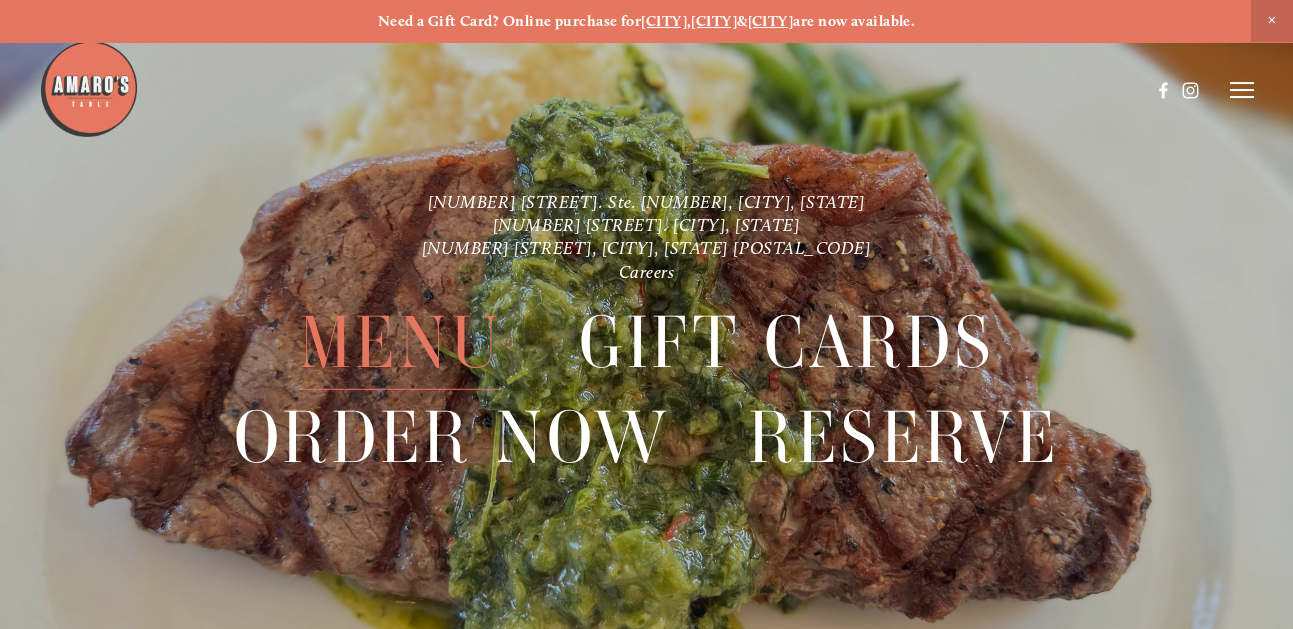 click on "Menu" at bounding box center (400, 343) 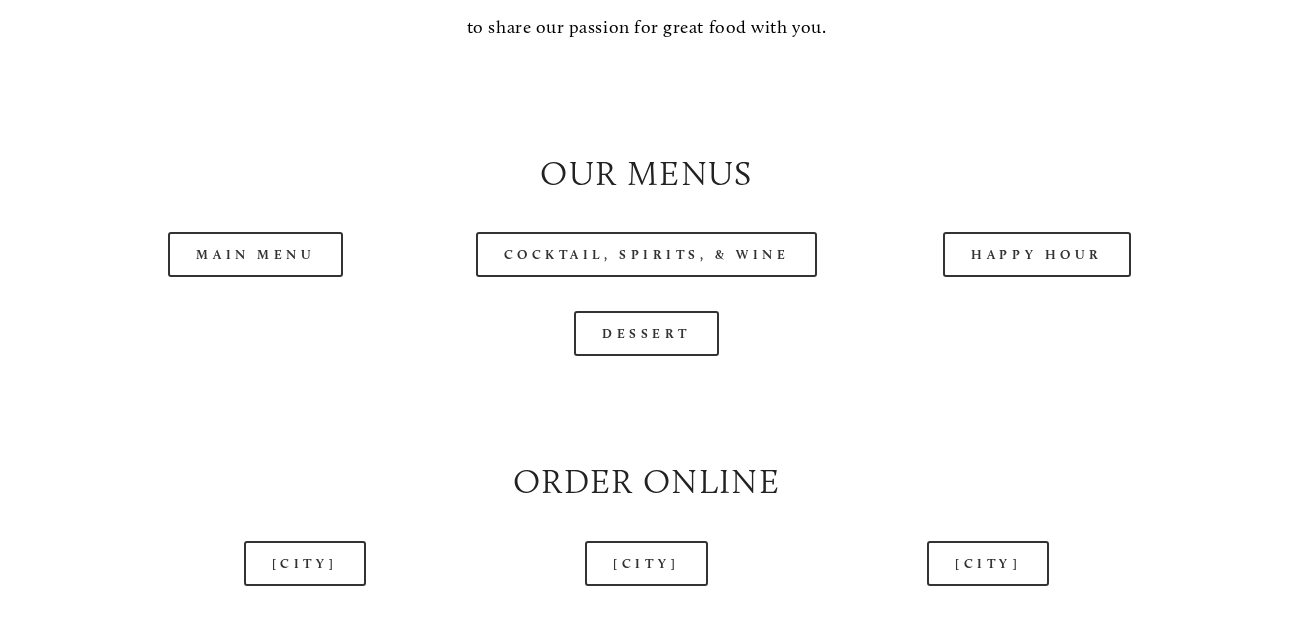 scroll, scrollTop: 1688, scrollLeft: 0, axis: vertical 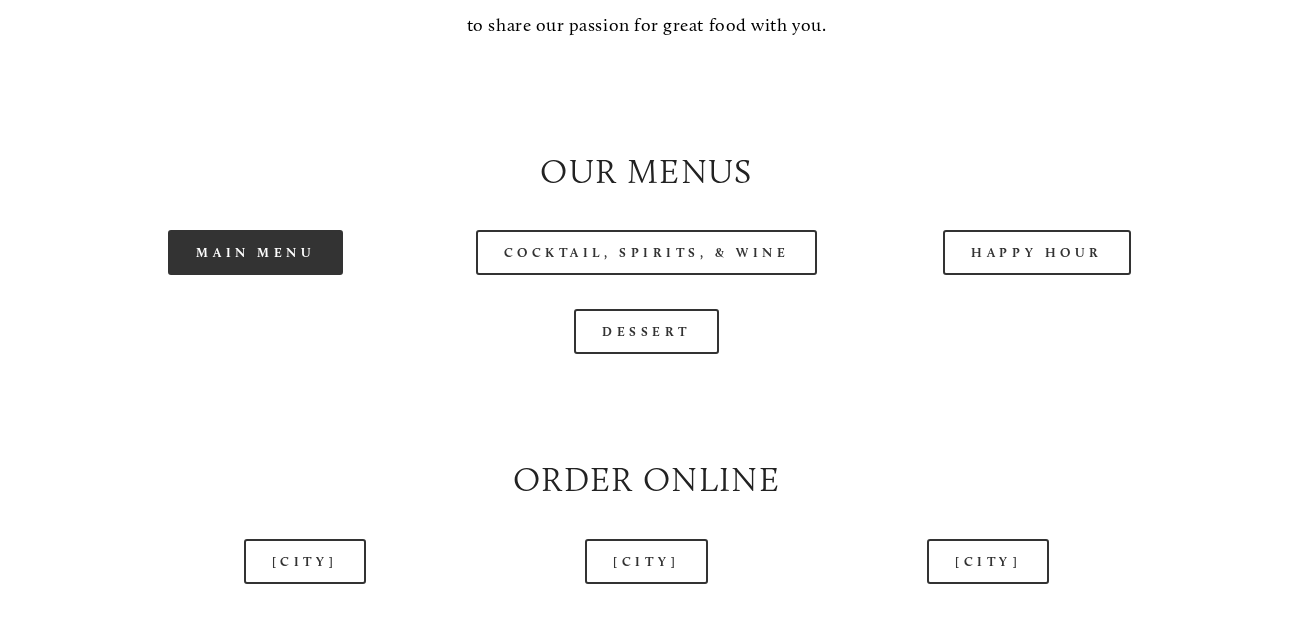 click on "Main Menu" at bounding box center (255, 252) 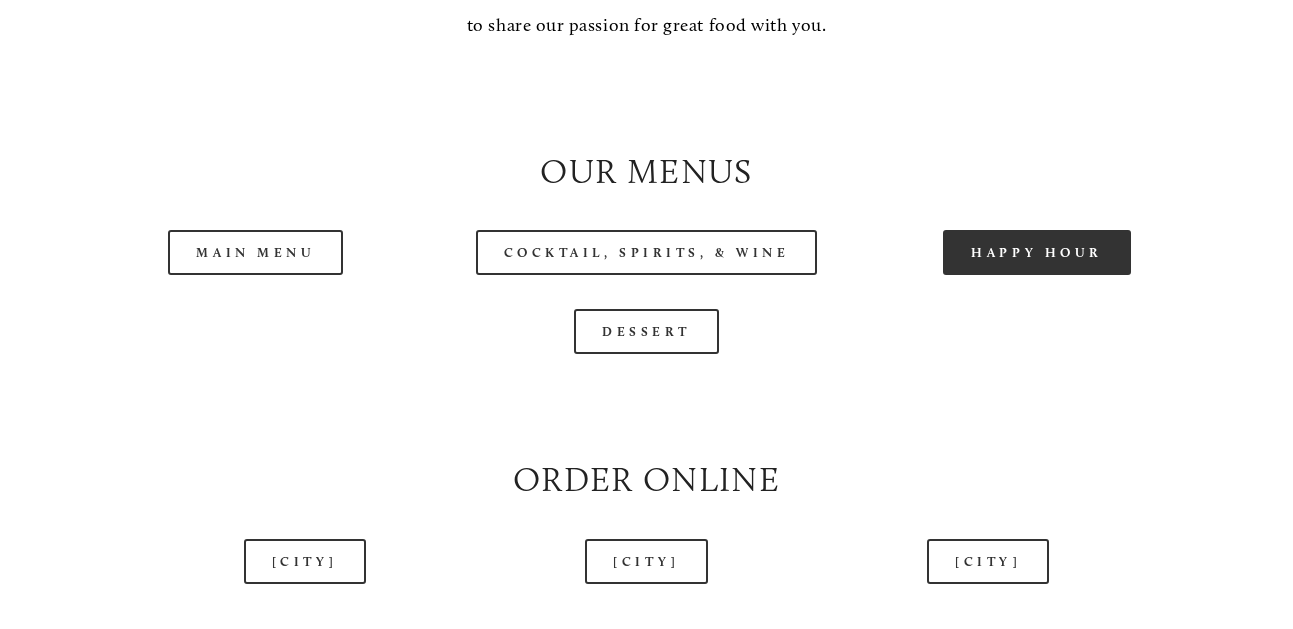 click on "Happy Hour" at bounding box center [1037, 252] 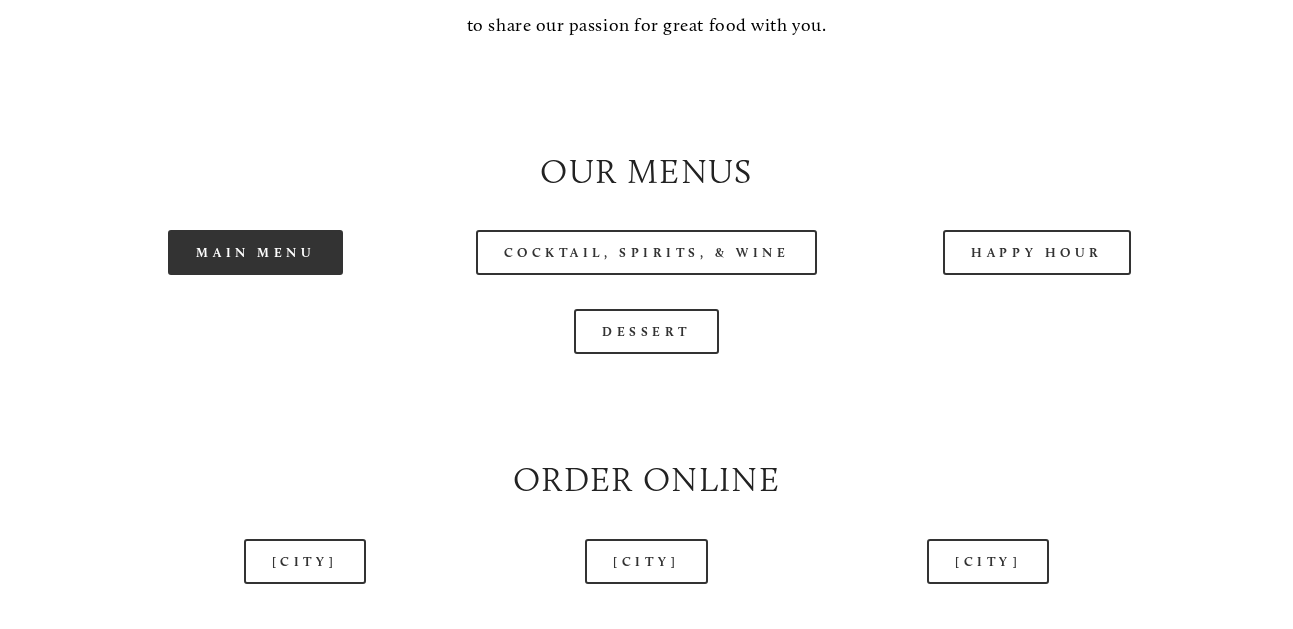 click on "Main Menu" at bounding box center (255, 252) 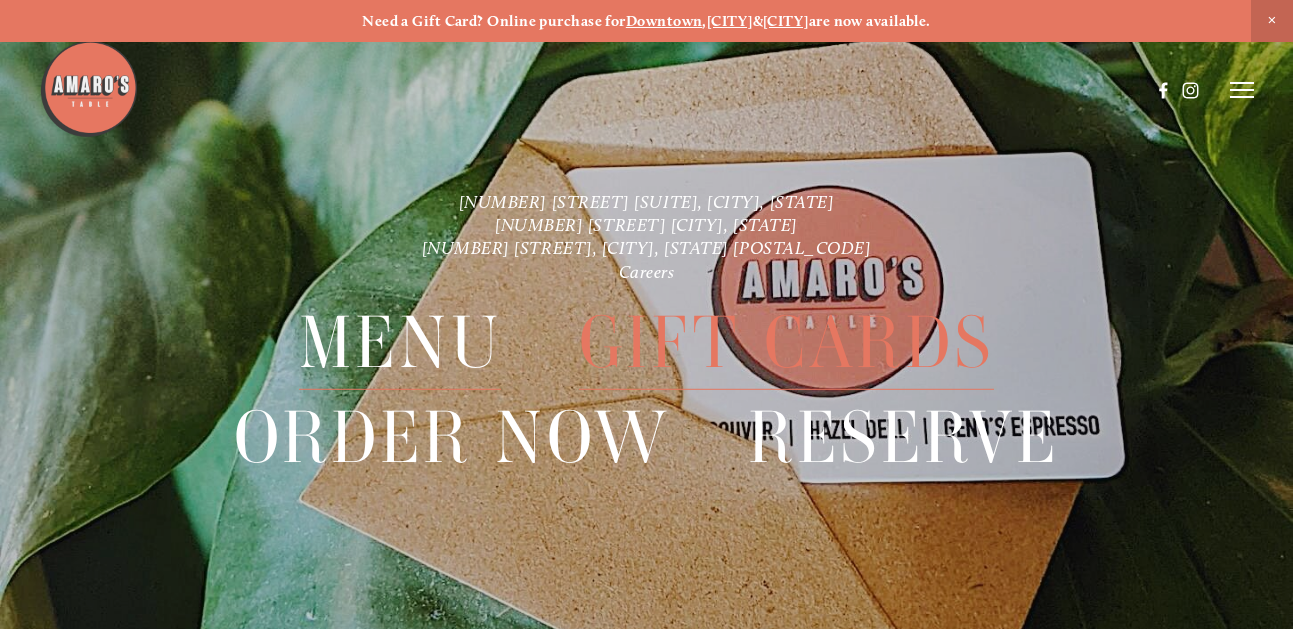 scroll, scrollTop: 0, scrollLeft: 0, axis: both 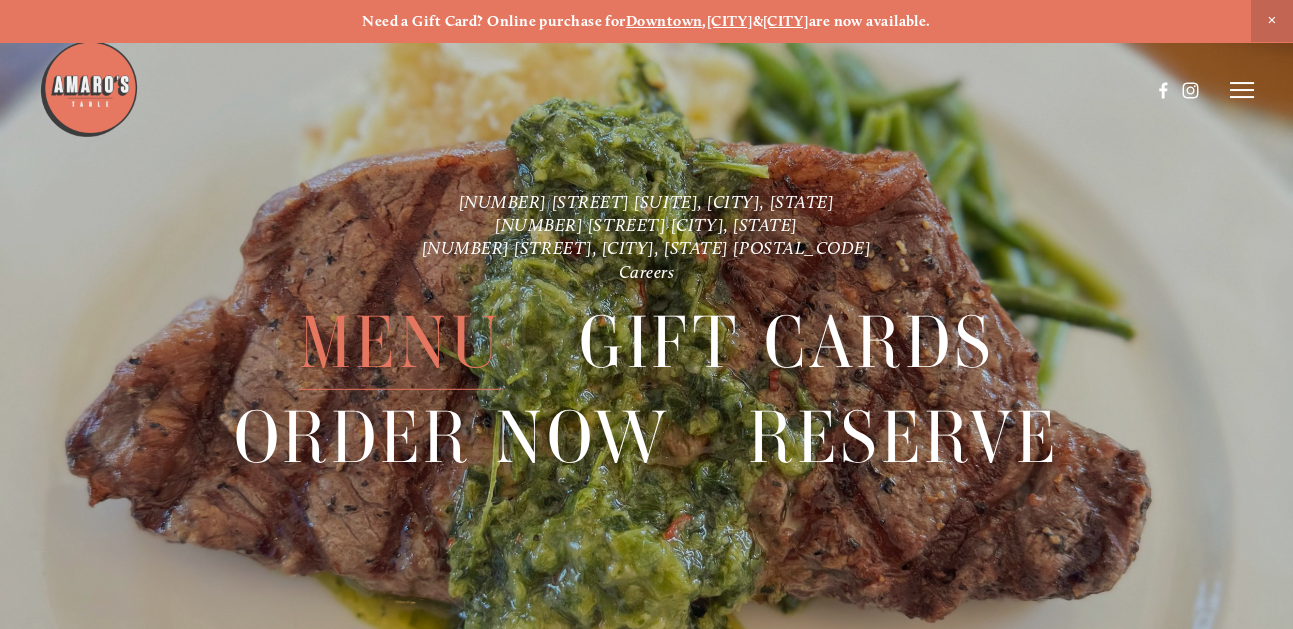 click on "Menu" at bounding box center (400, 343) 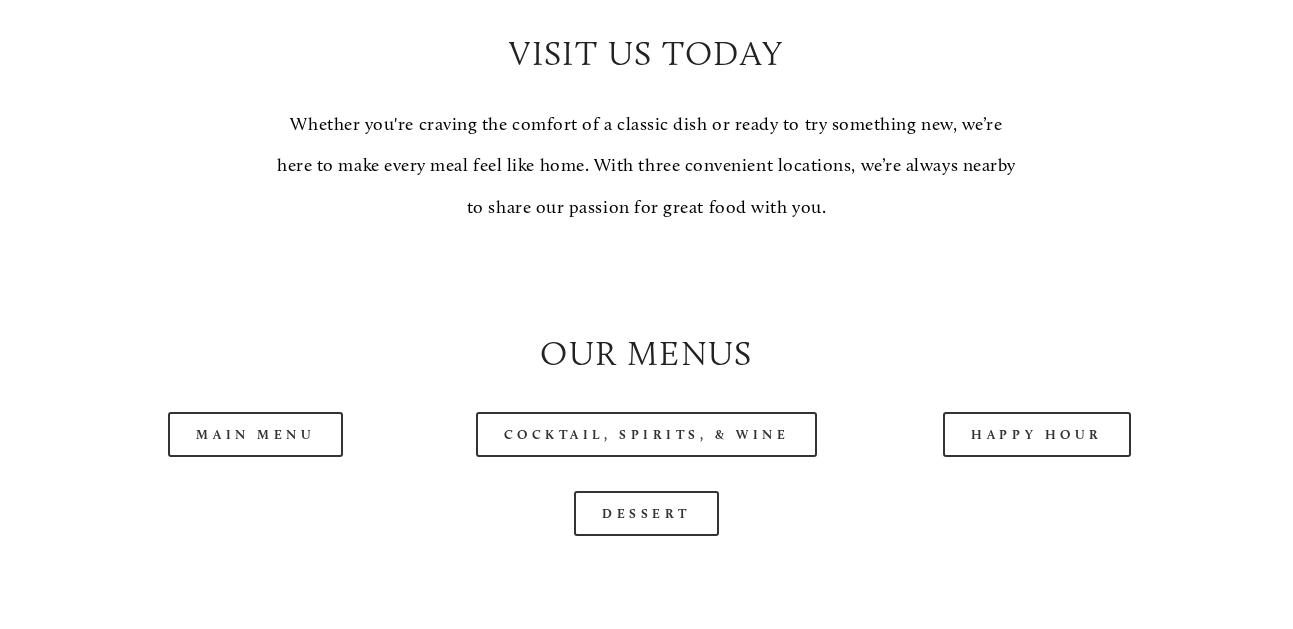scroll, scrollTop: 1591, scrollLeft: 0, axis: vertical 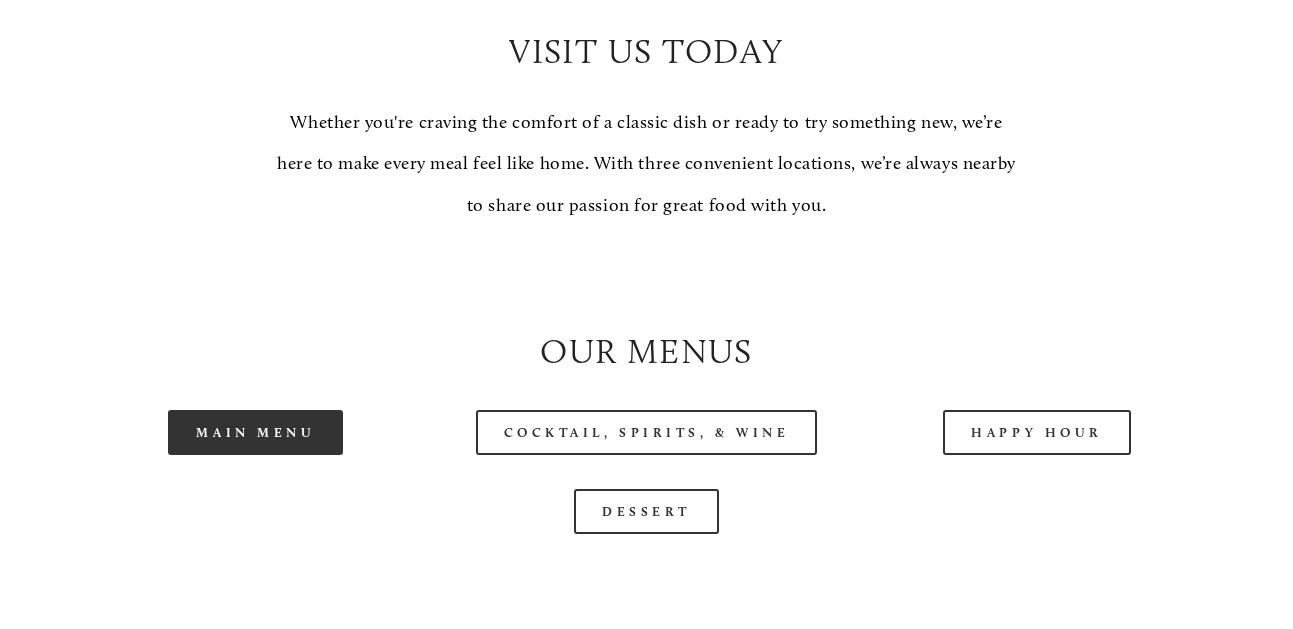 click on "Main Menu" at bounding box center [255, 432] 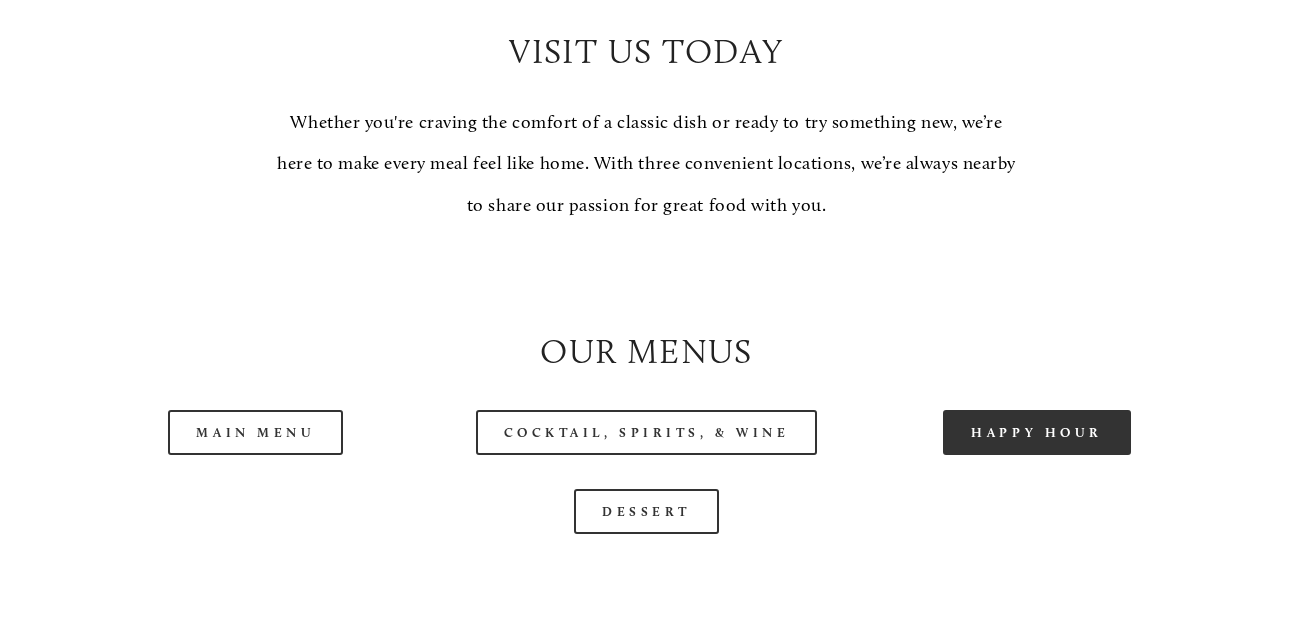 click on "Happy Hour" at bounding box center (1037, 432) 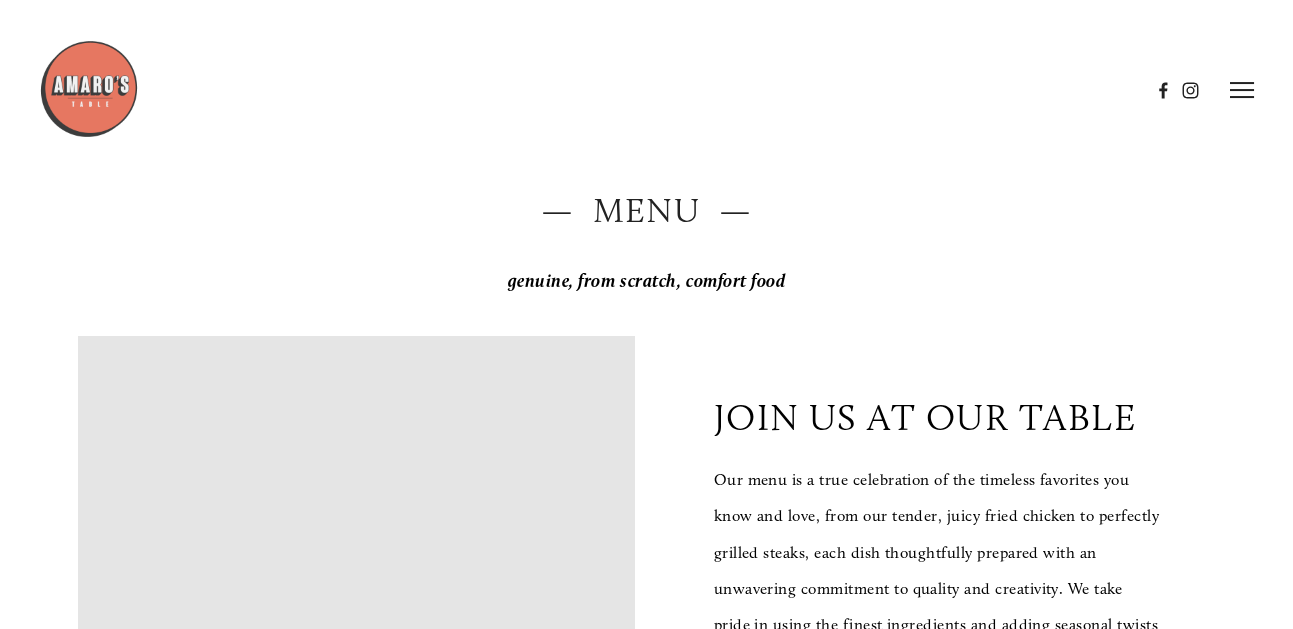 scroll, scrollTop: 0, scrollLeft: 0, axis: both 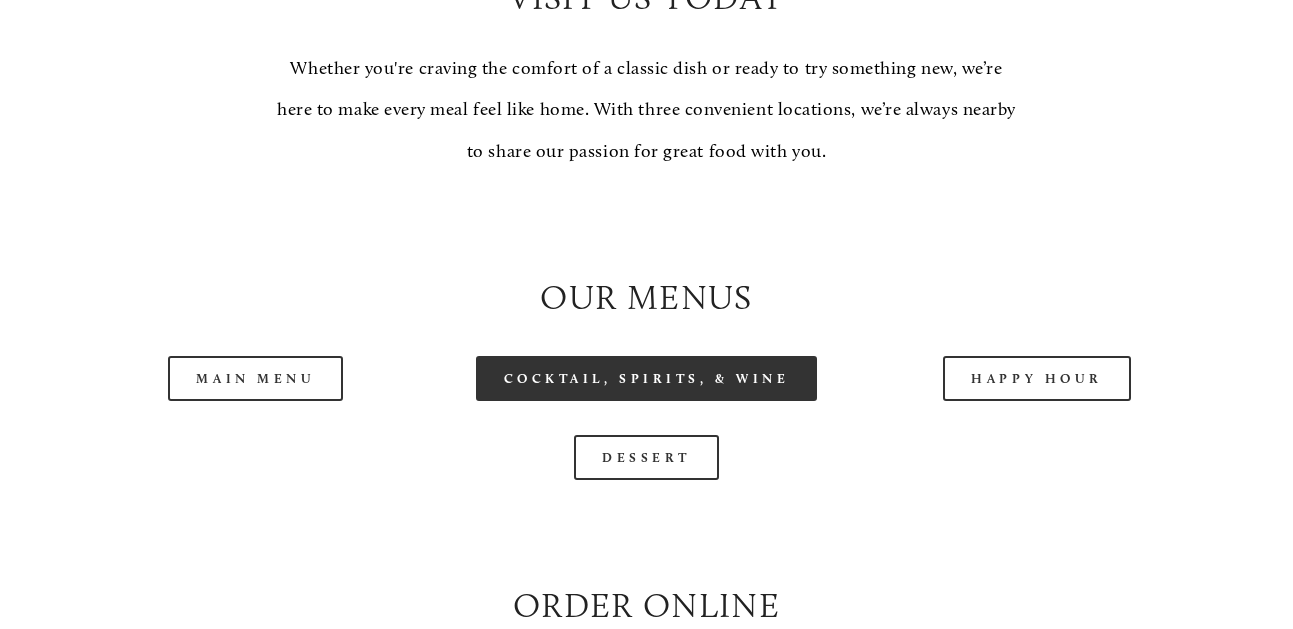 click on "Cocktail, Spirits, & Wine" at bounding box center [647, 378] 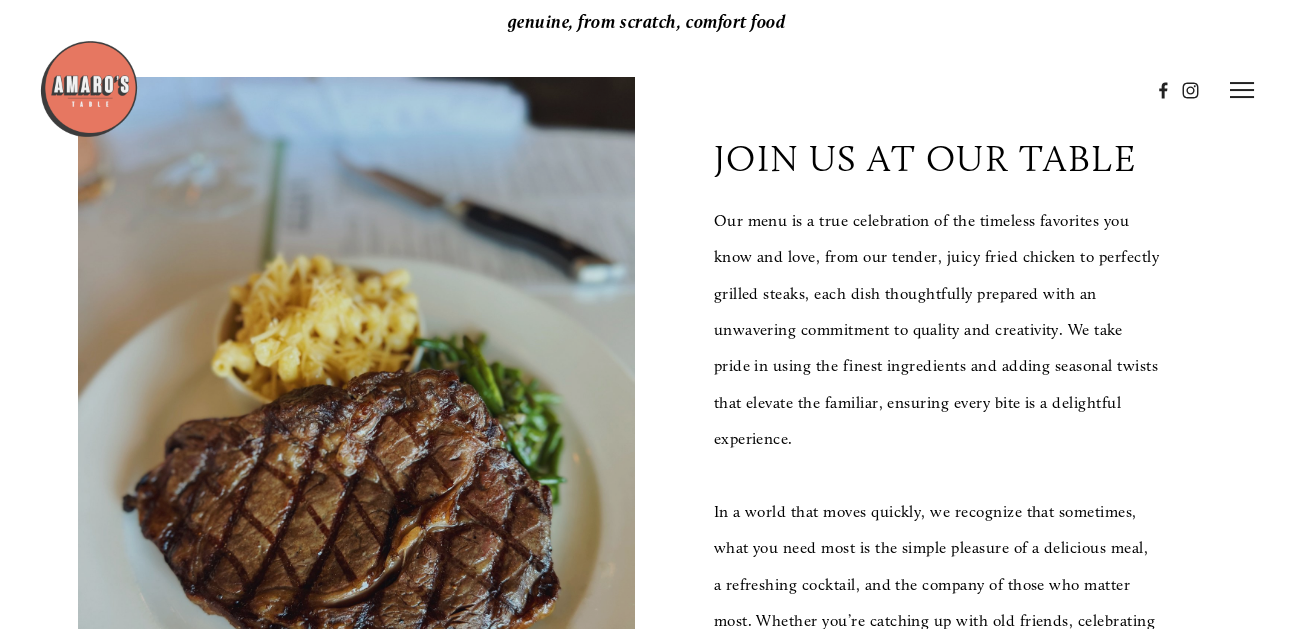 scroll, scrollTop: 0, scrollLeft: 0, axis: both 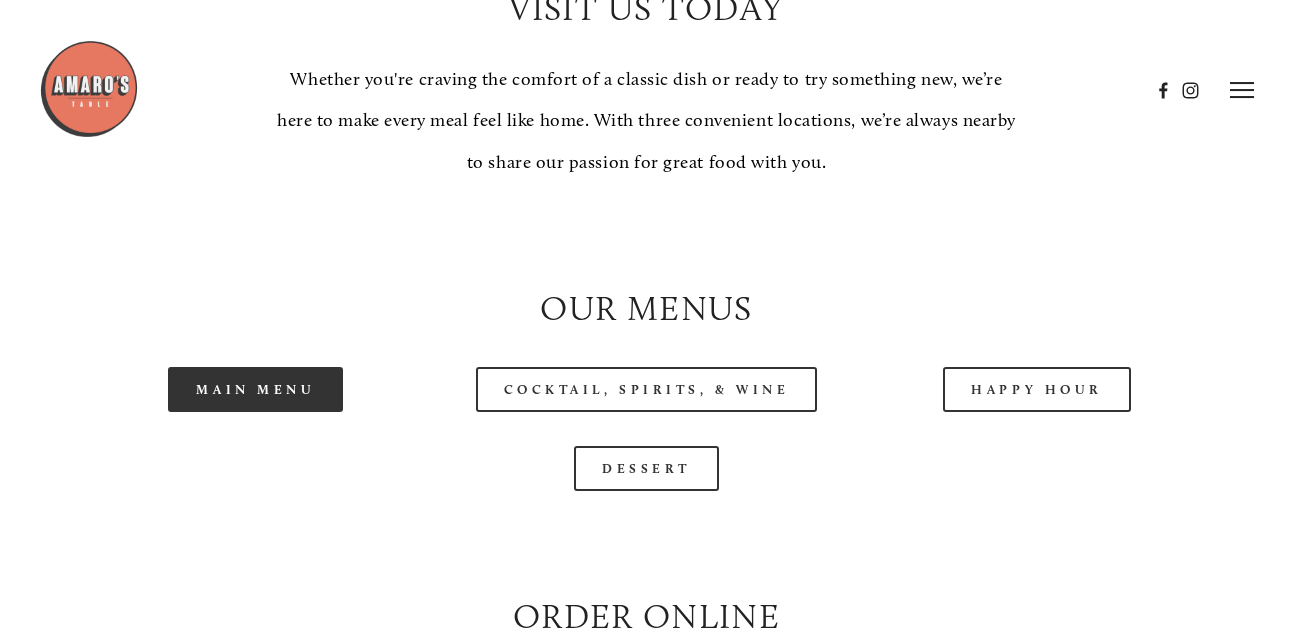 click on "Main Menu" at bounding box center [255, 389] 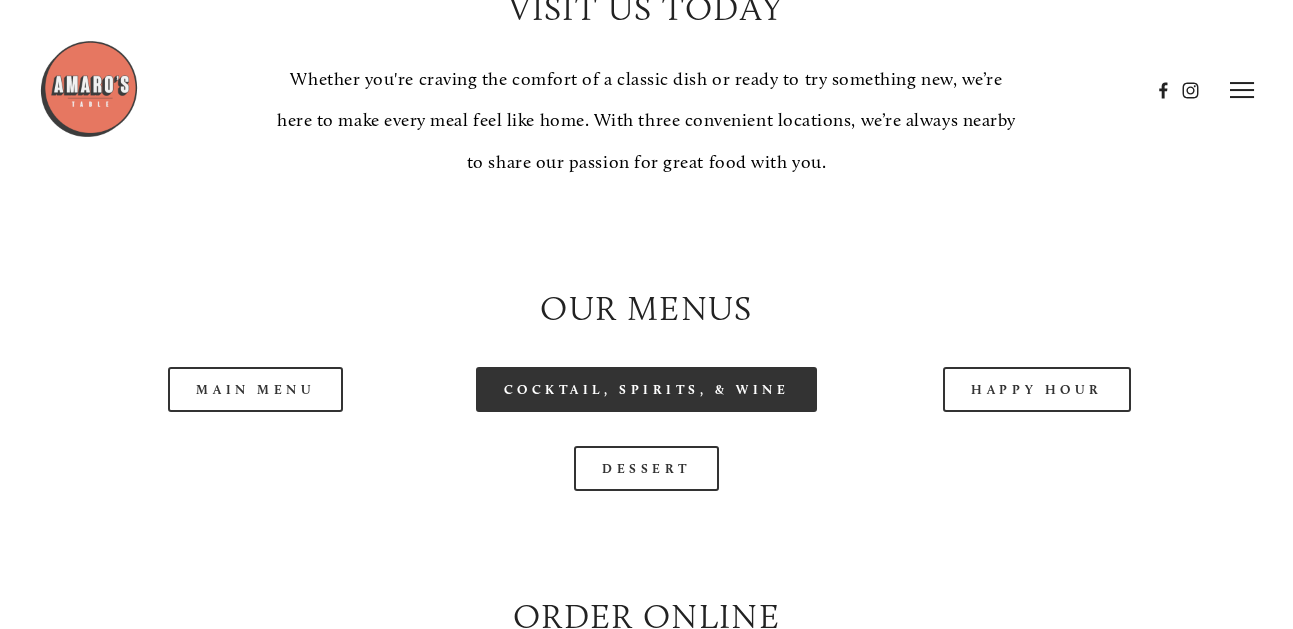click on "Cocktail, Spirits, & Wine" at bounding box center (647, 389) 